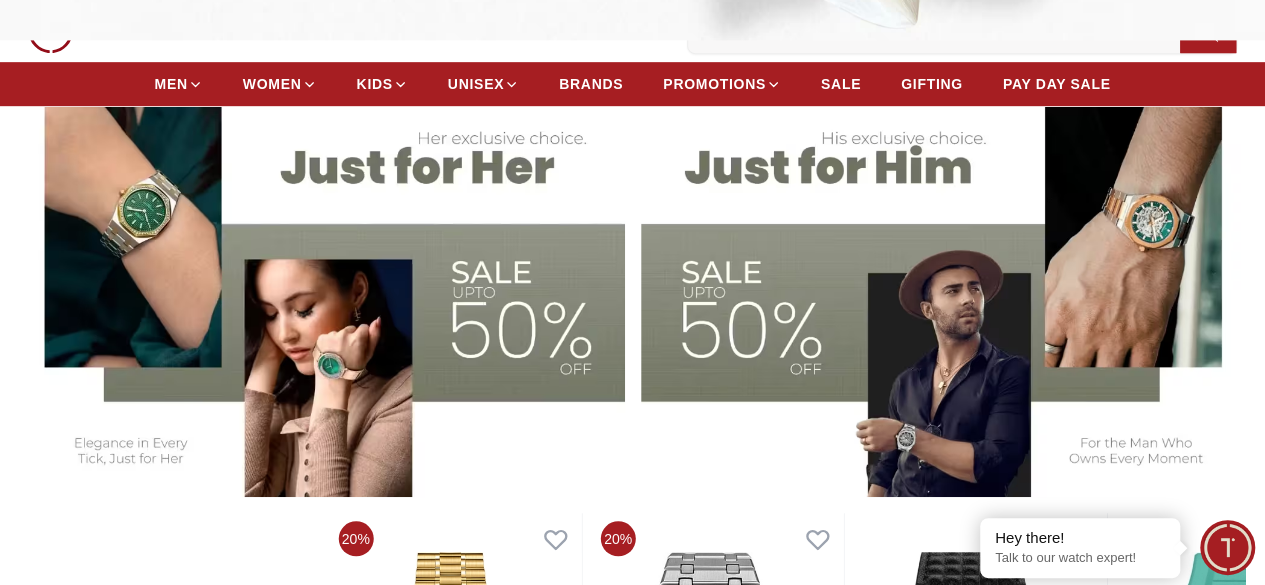 scroll, scrollTop: 547, scrollLeft: 0, axis: vertical 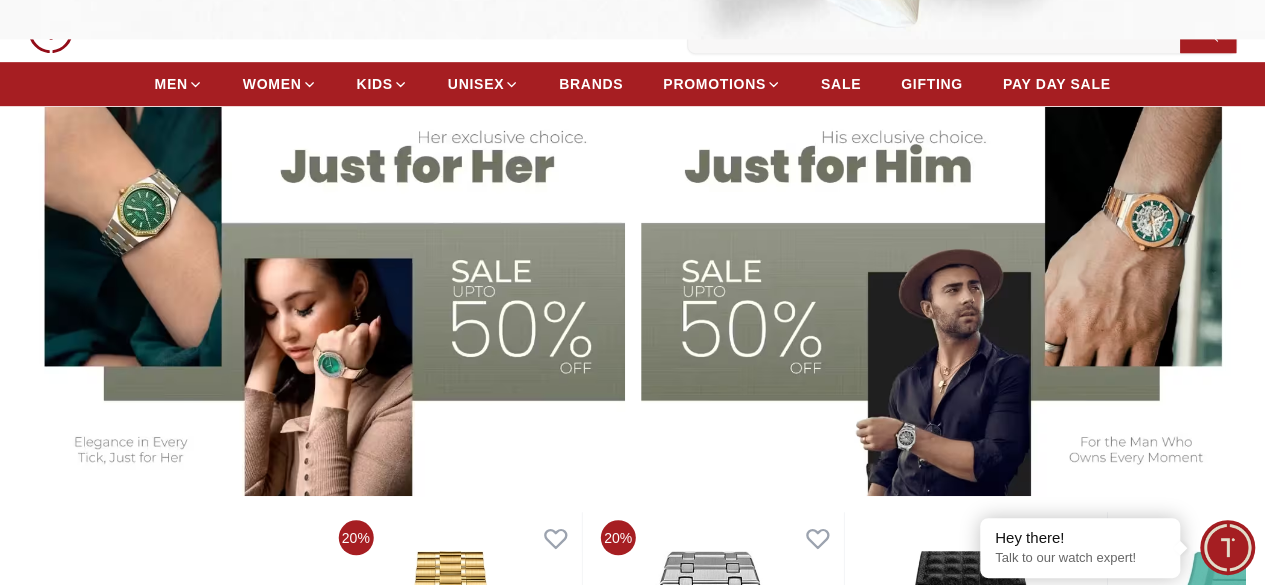 click at bounding box center [943, 286] 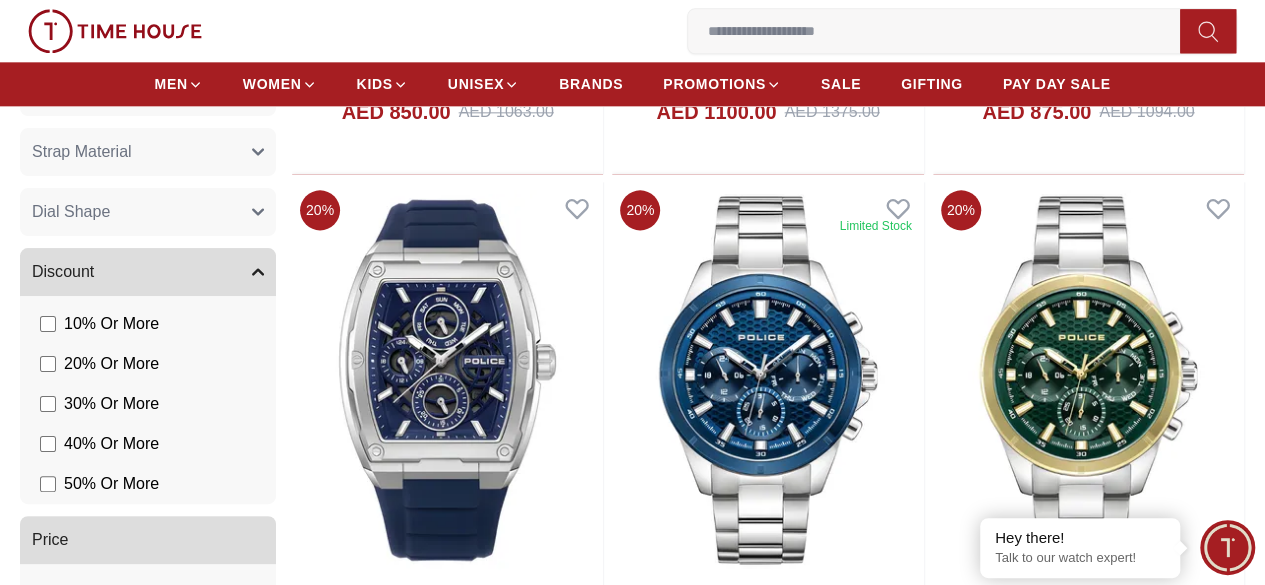 scroll, scrollTop: 1208, scrollLeft: 0, axis: vertical 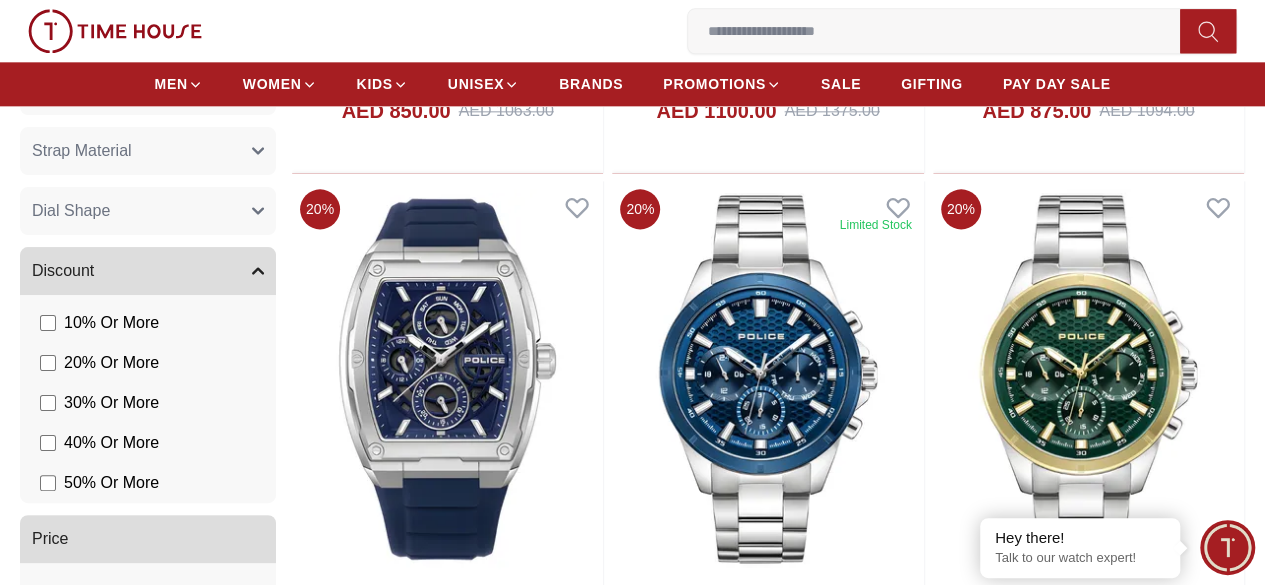 click 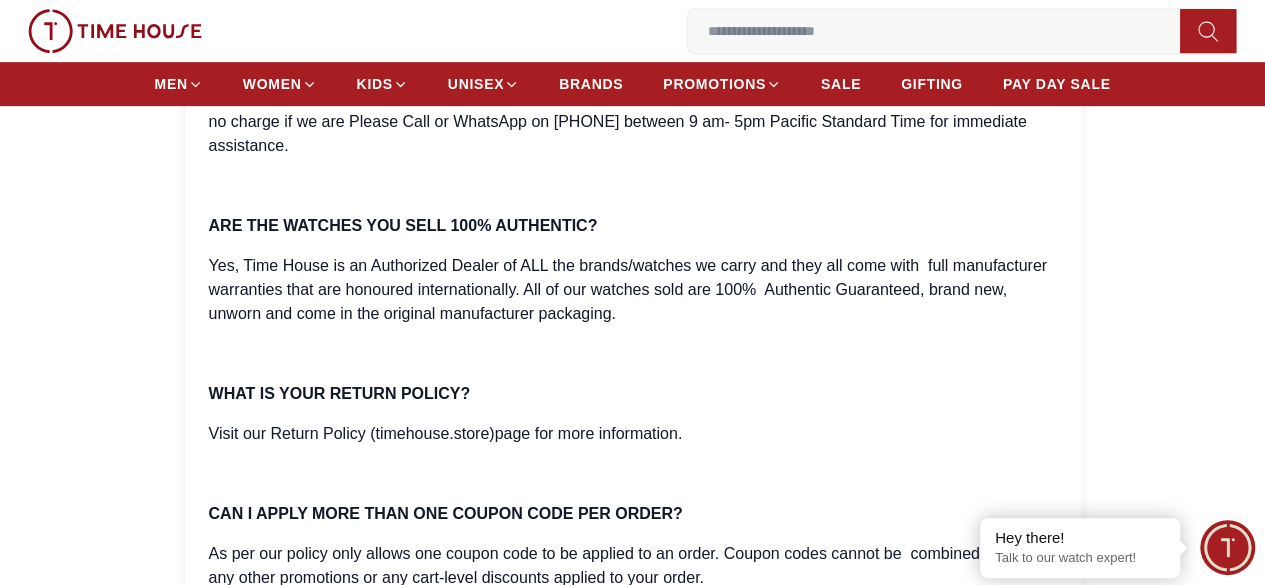 scroll, scrollTop: 472, scrollLeft: 0, axis: vertical 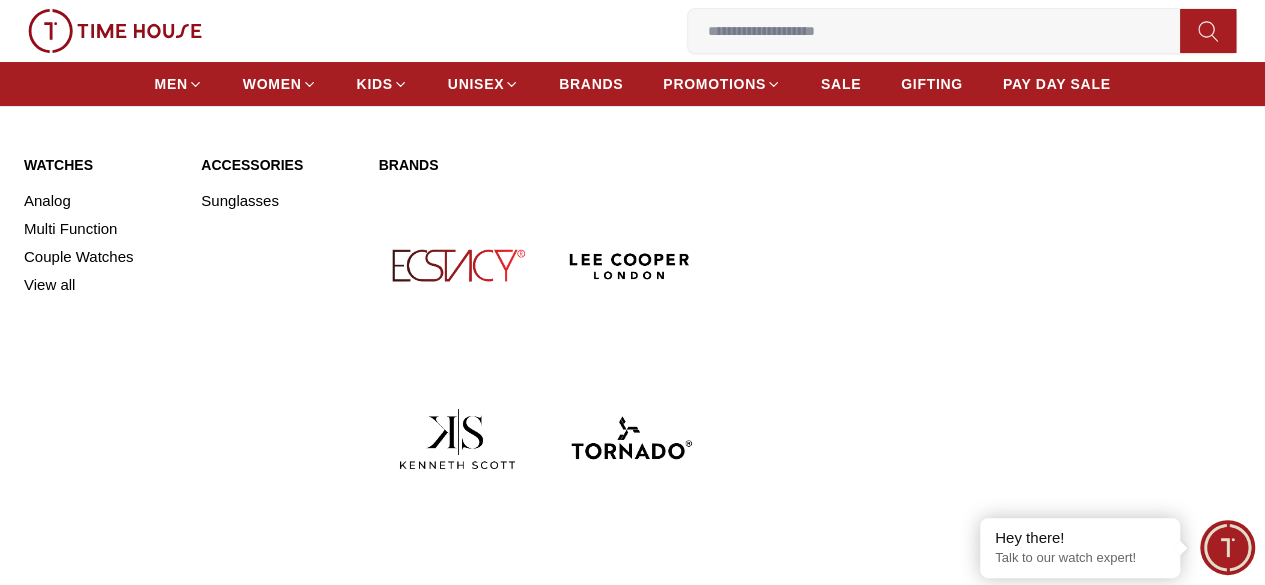 click on "Watches" at bounding box center [100, 165] 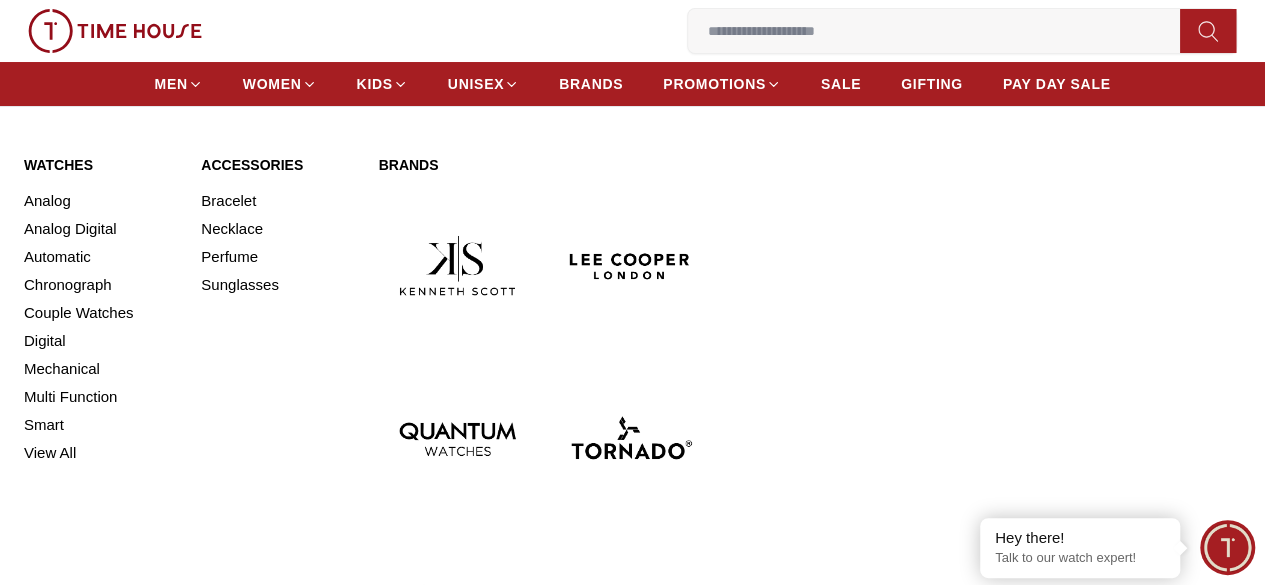 click on "Watches" at bounding box center (100, 165) 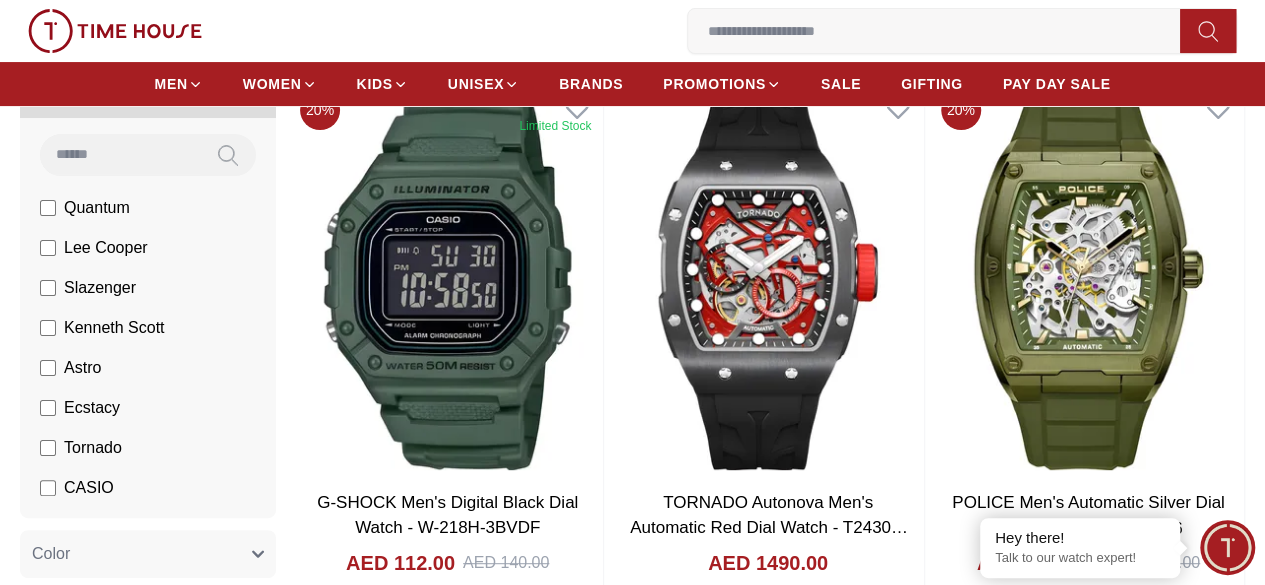 scroll, scrollTop: 0, scrollLeft: 0, axis: both 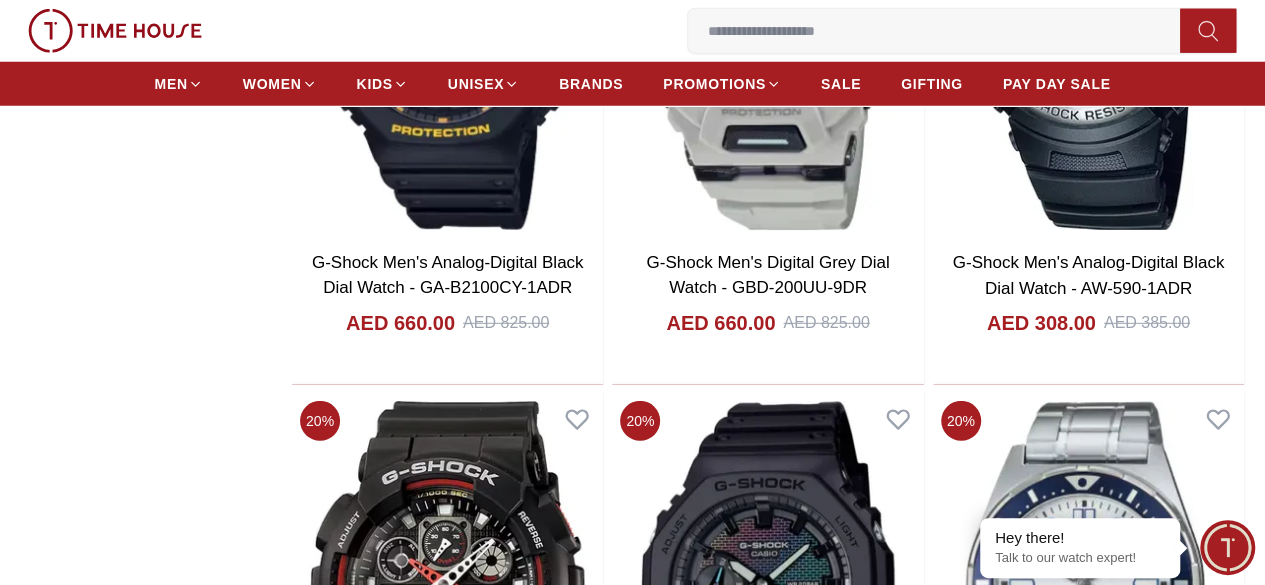 click at bounding box center [942, 31] 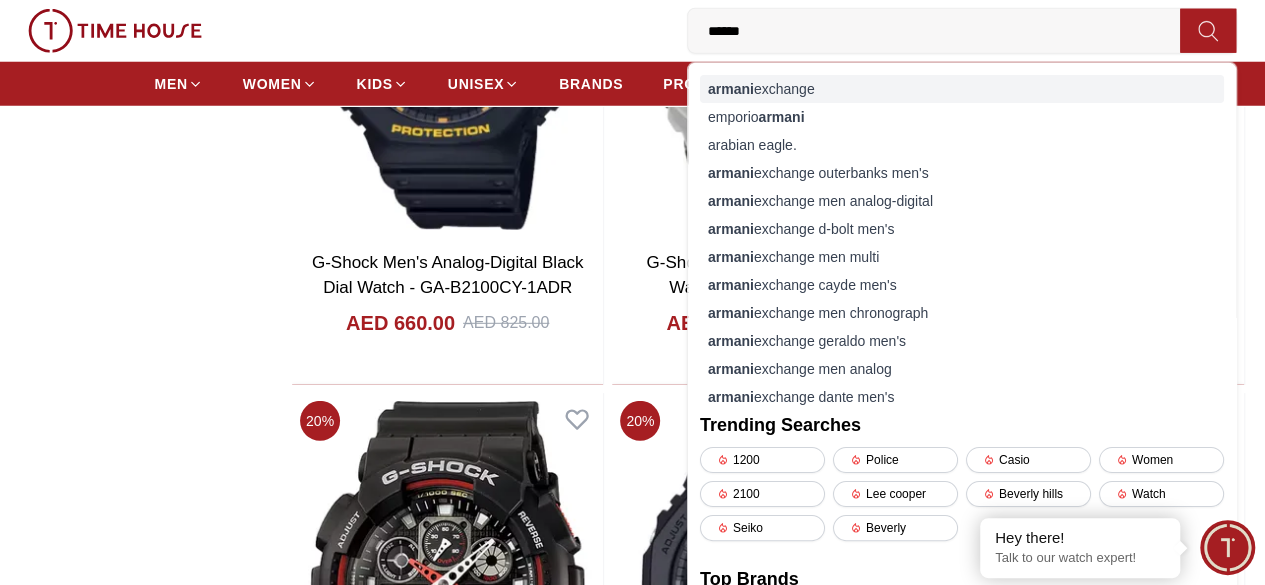 type on "******" 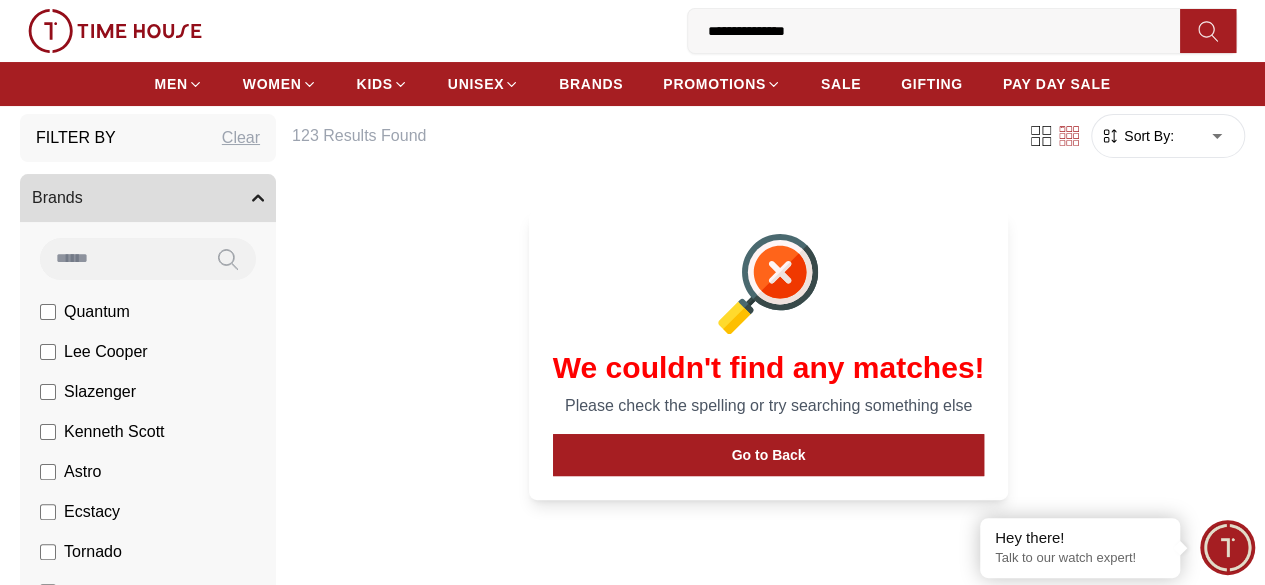 scroll, scrollTop: 0, scrollLeft: 0, axis: both 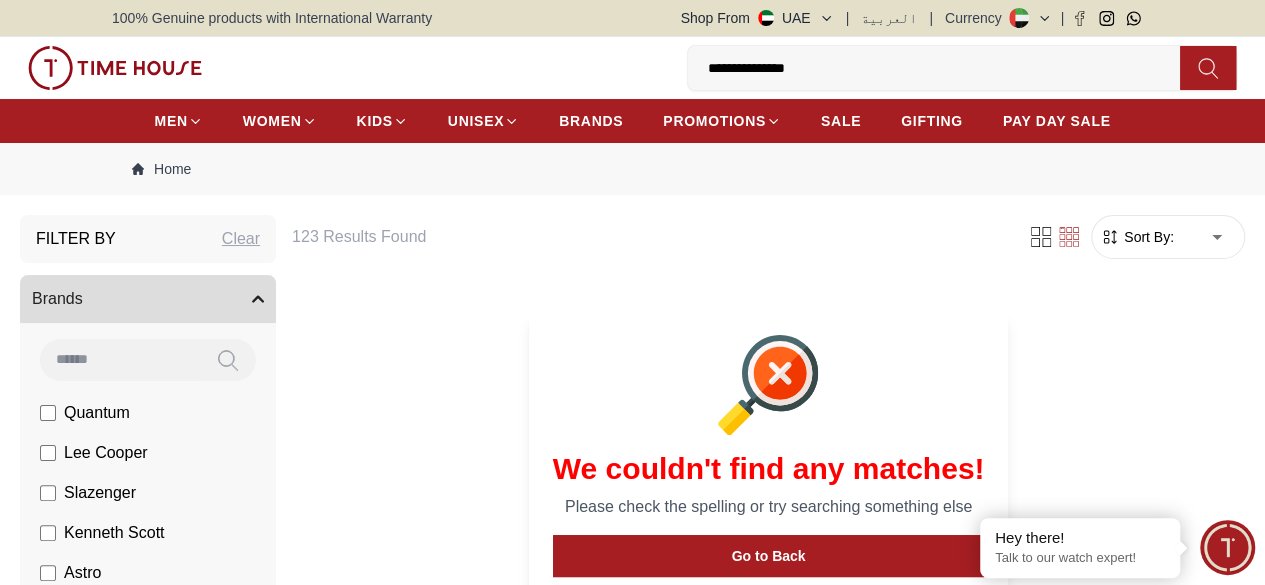 drag, startPoint x: 430, startPoint y: 67, endPoint x: 185, endPoint y: 62, distance: 245.05101 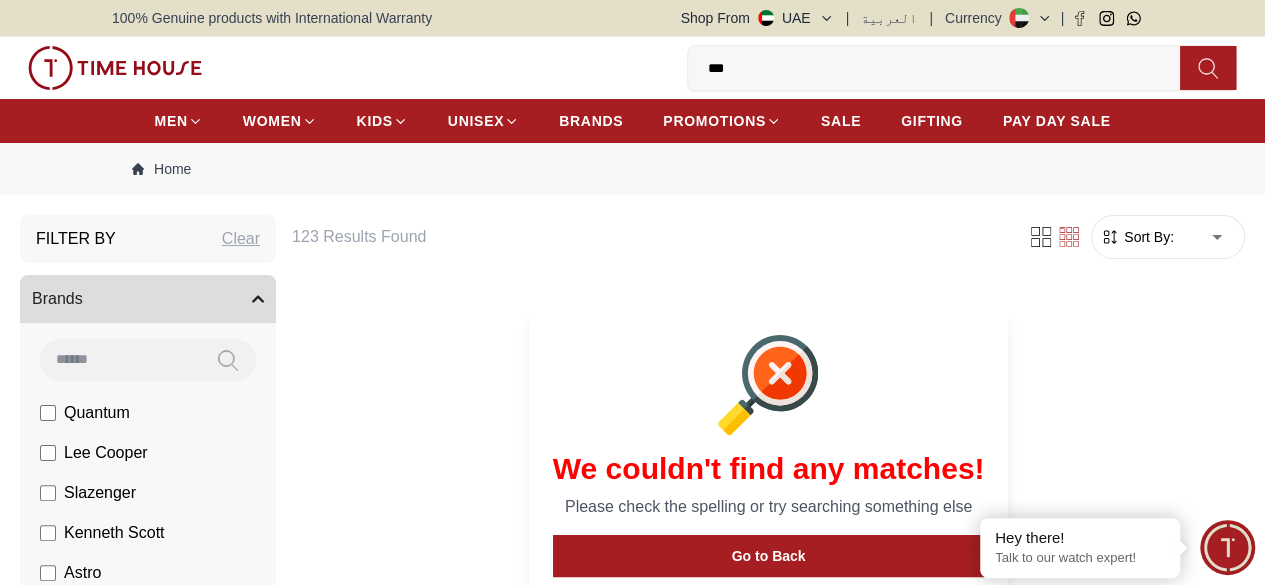 click on "***" at bounding box center [942, 68] 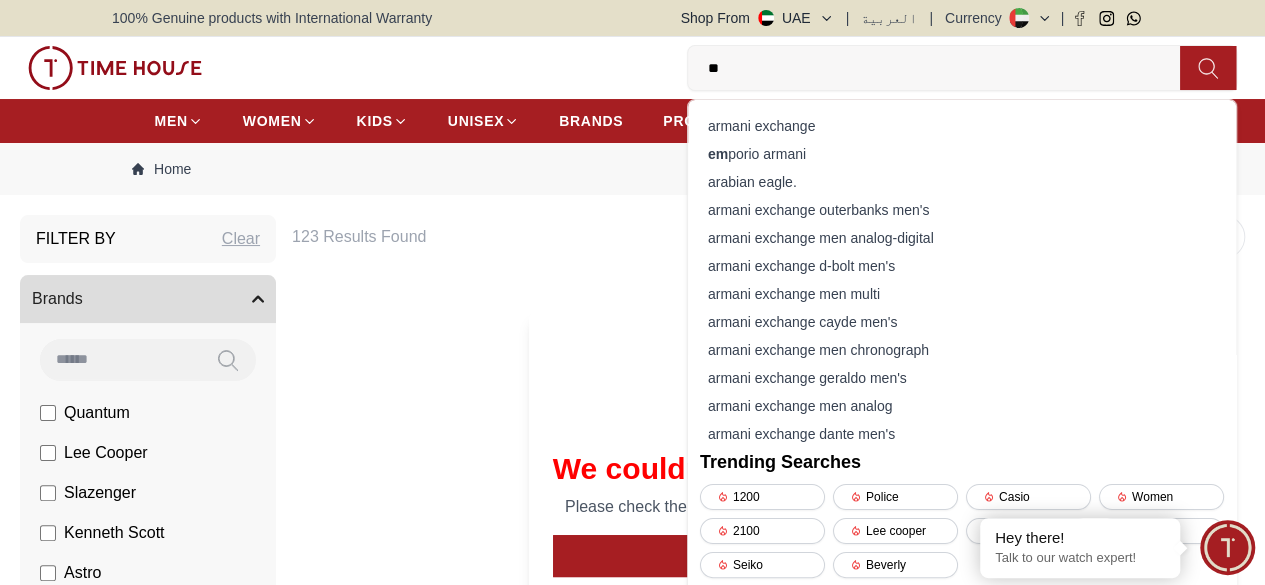 type on "*" 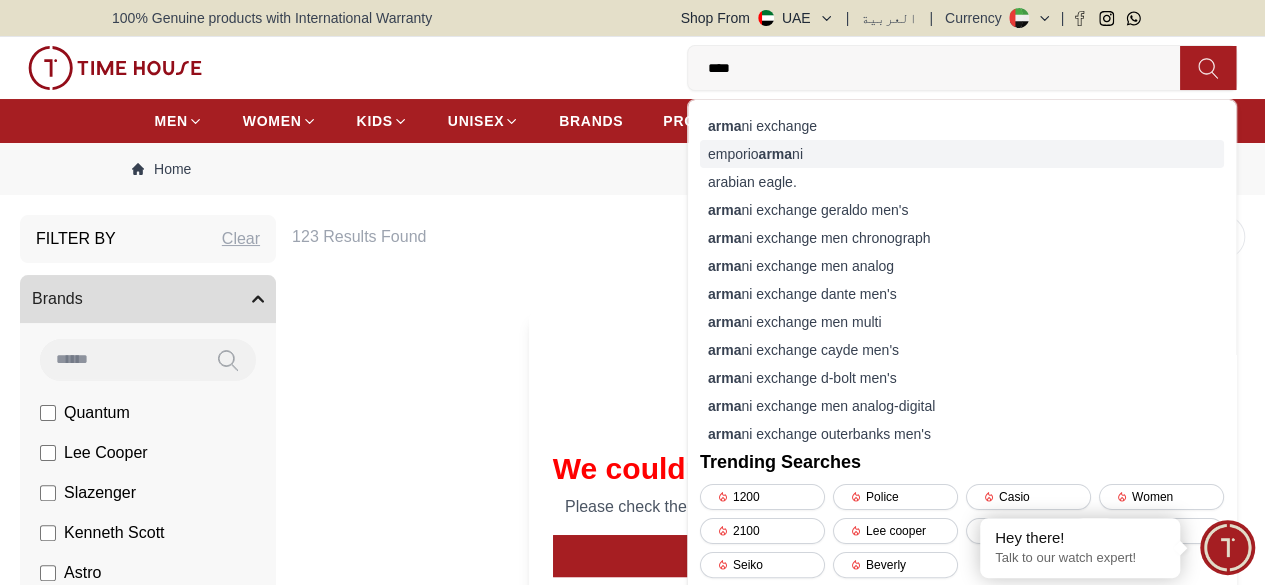 type on "****" 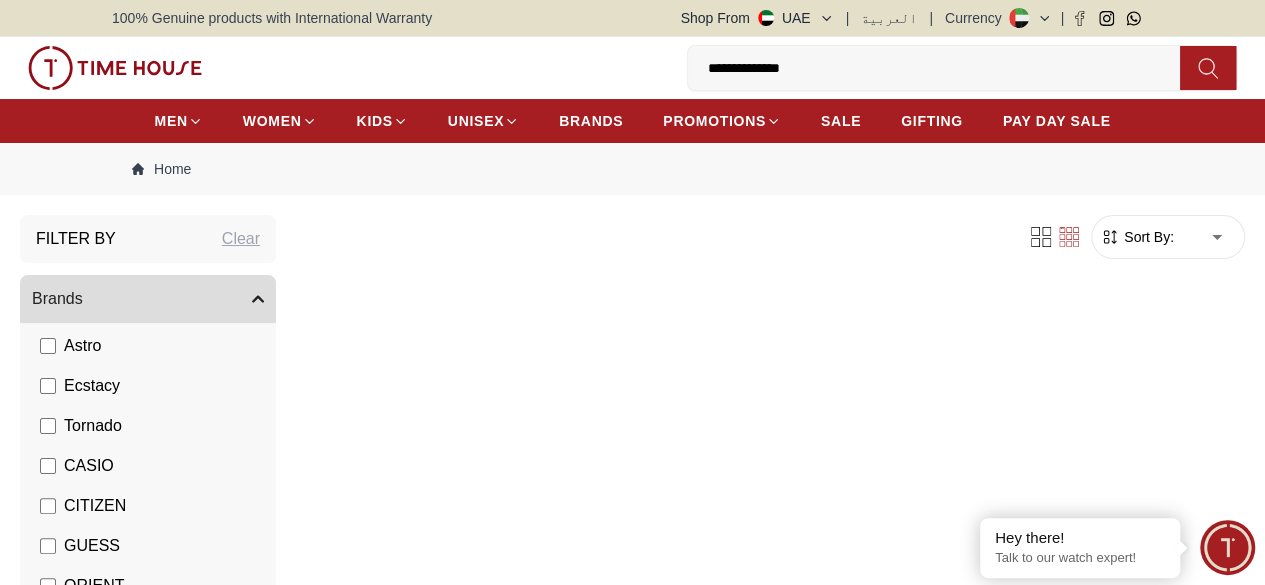scroll, scrollTop: 0, scrollLeft: 0, axis: both 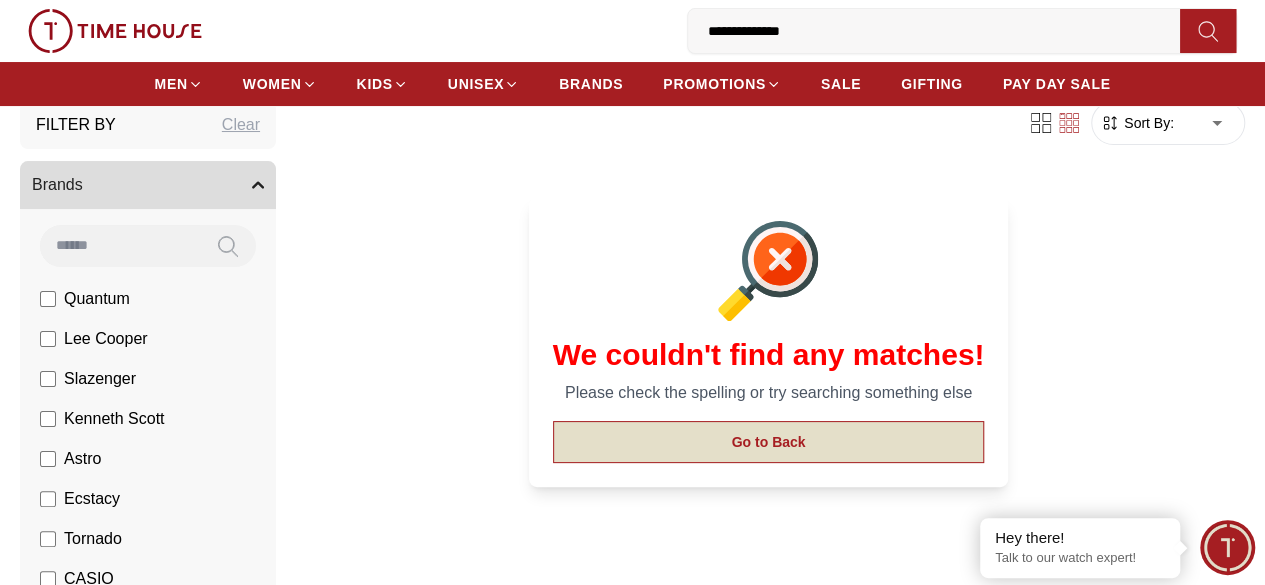 click on "Go to Back" at bounding box center [769, 442] 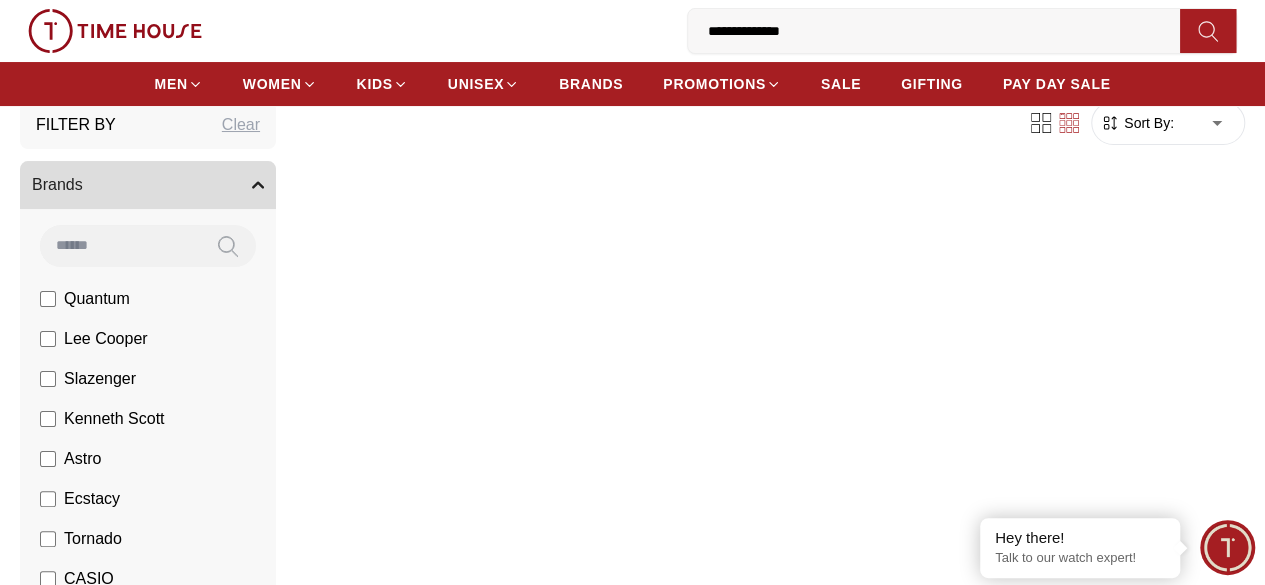scroll, scrollTop: 215, scrollLeft: 0, axis: vertical 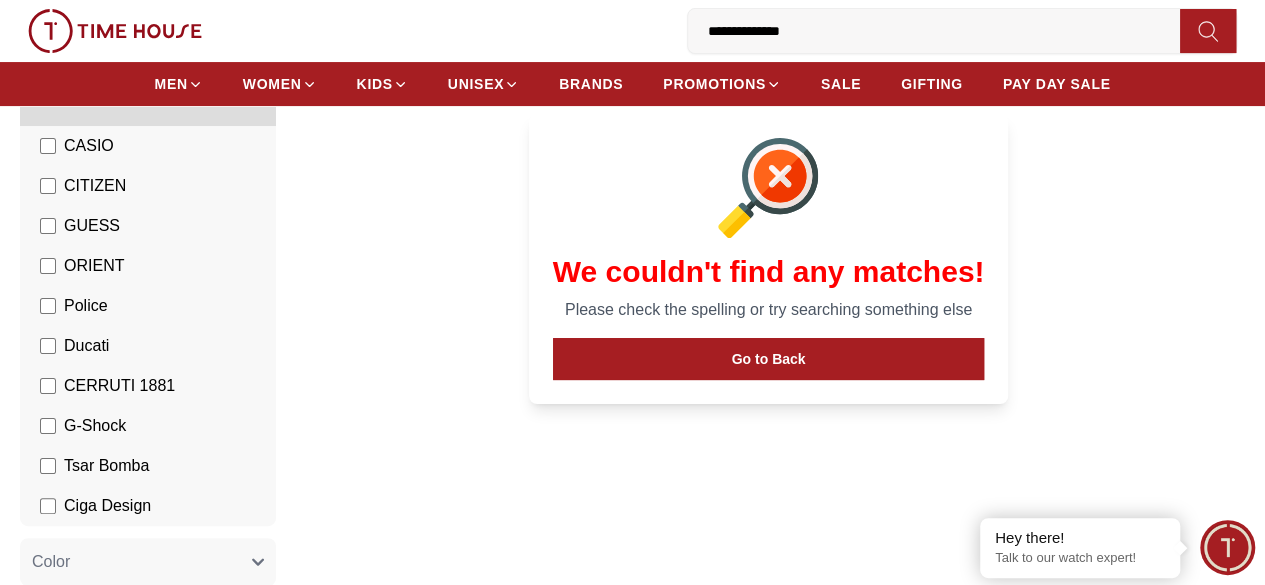 drag, startPoint x: 364, startPoint y: 35, endPoint x: 204, endPoint y: 19, distance: 160.798 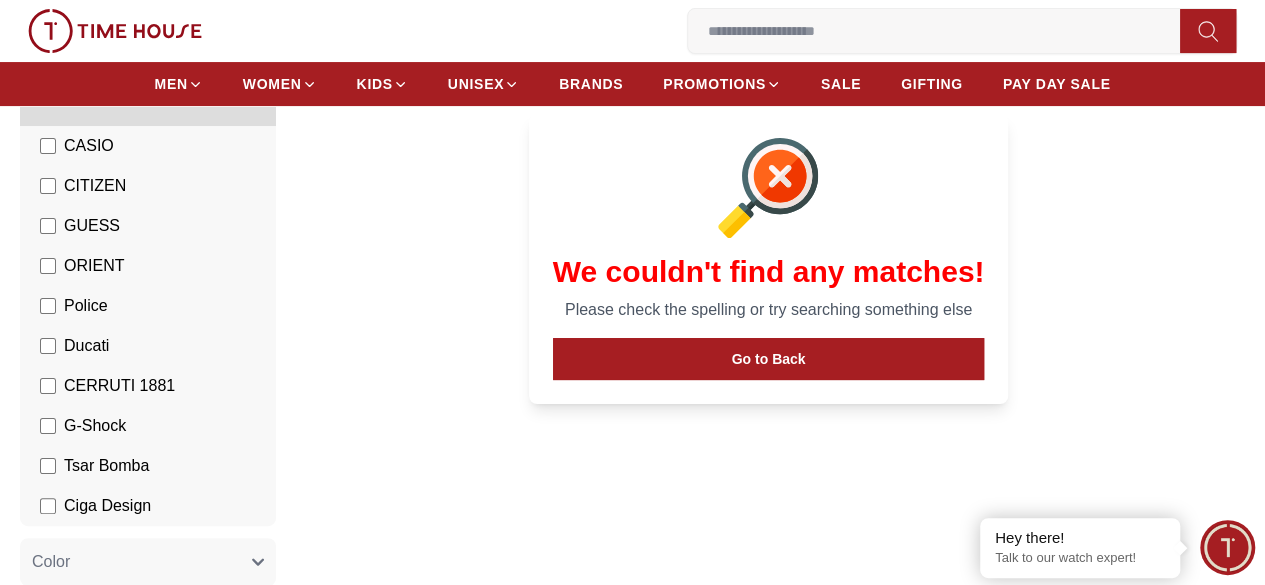 type 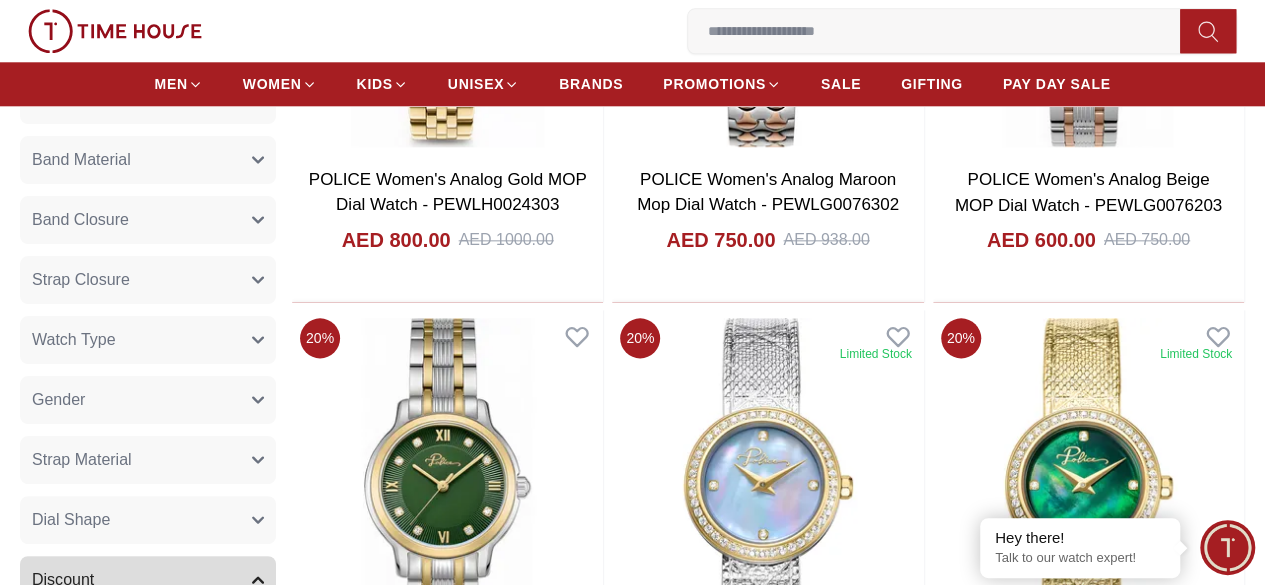 scroll, scrollTop: 1082, scrollLeft: 0, axis: vertical 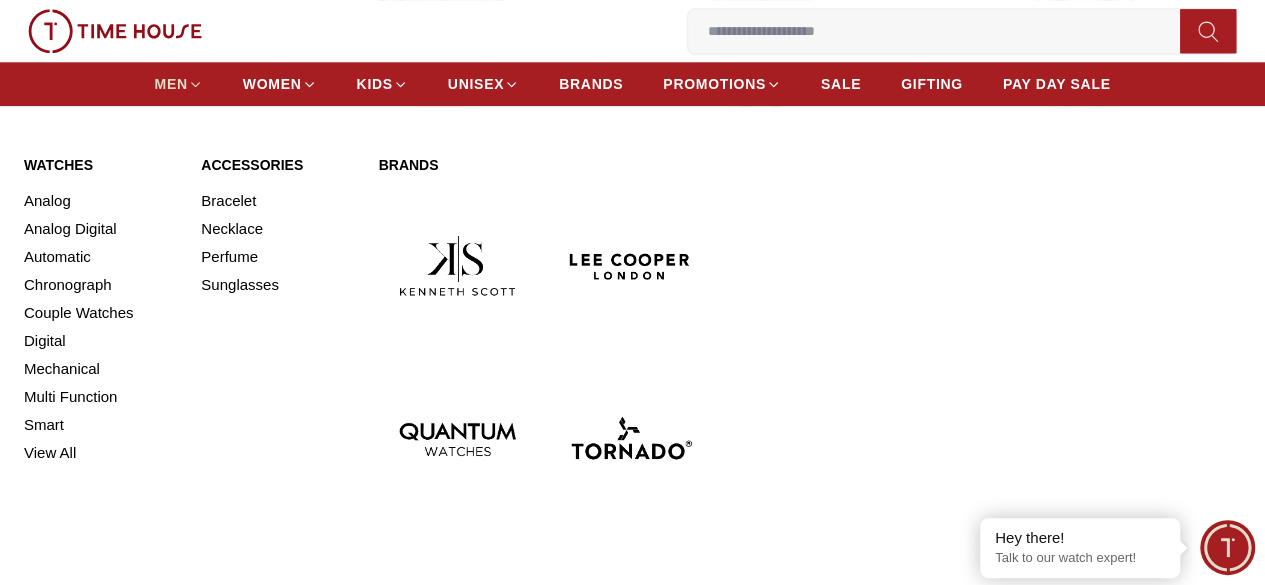 click on "MEN" at bounding box center [171, 84] 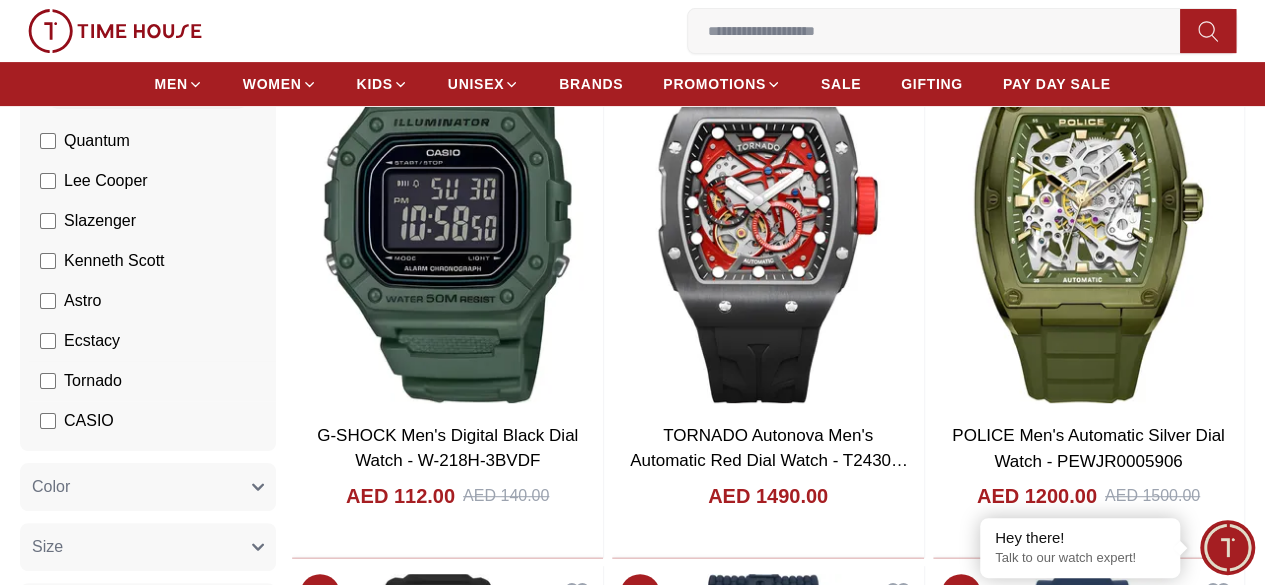 scroll, scrollTop: 275, scrollLeft: 0, axis: vertical 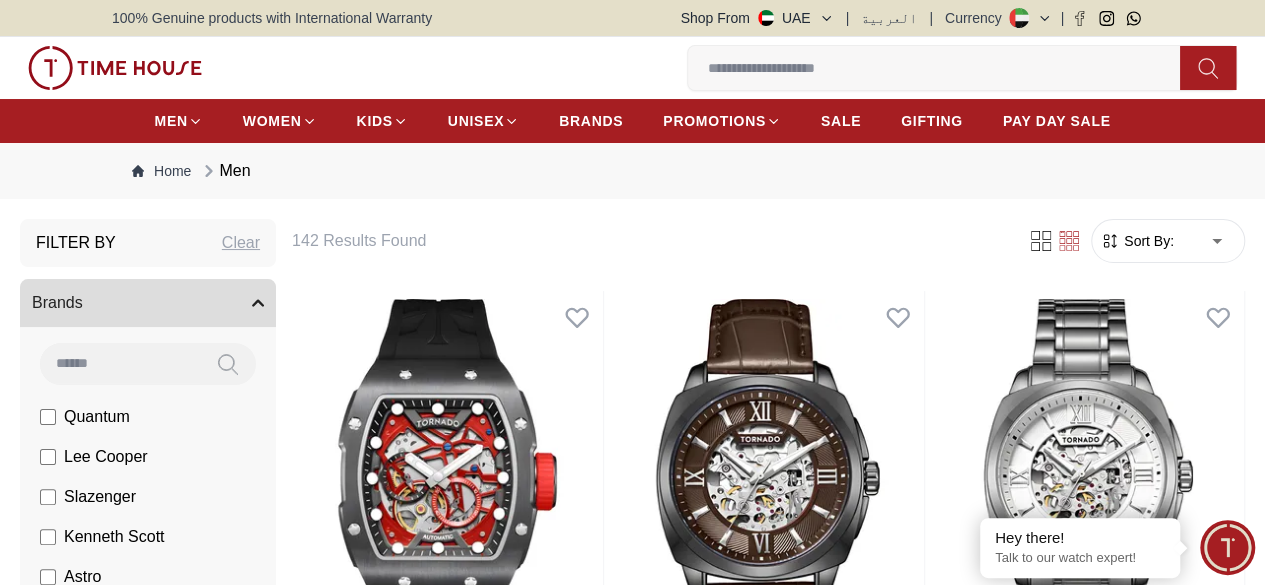 click on "Sort By:" at bounding box center [1147, 241] 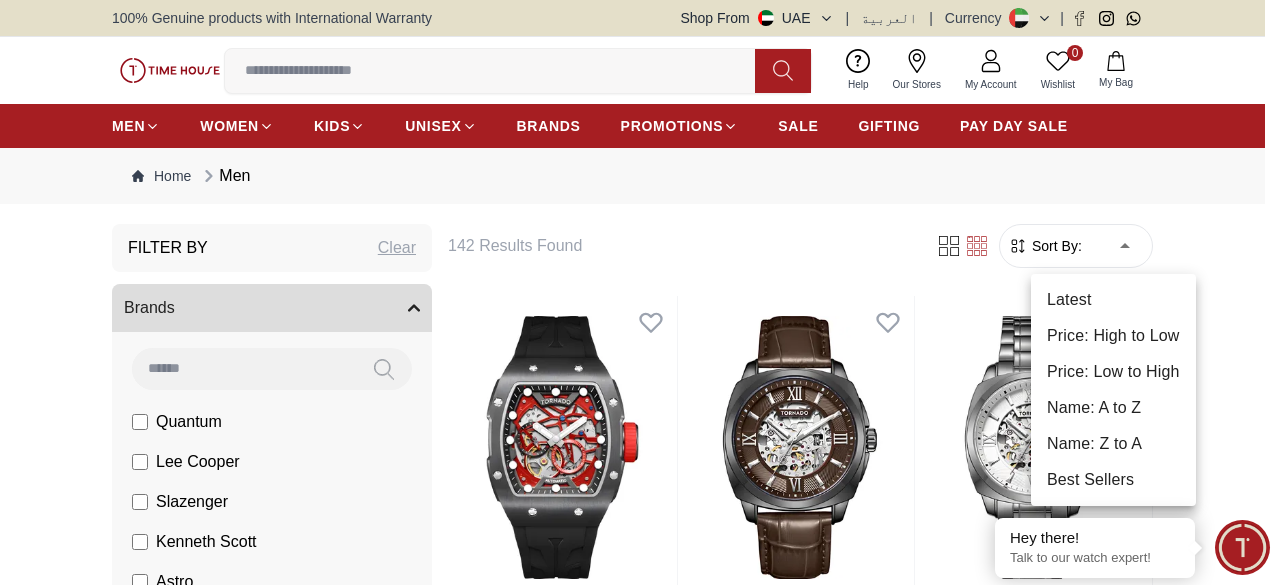 click on "100% Genuine products with International Warranty Shop From UAE | العربية |     Currency    | 0 Wishlist My Bag Trending Searches 1200 Police Casio Women 2100 Lee cooper Beverly hills Watch Seiko Beverly Top Brands Carlton Astro CITIZEN Quantum Help Our Stores My Account 0 Wishlist My Bag MEN WOMEN KIDS UNISEX BRANDS PROMOTIONS SALE GIFTING PAY DAY SALE Home Men    Filter By Clear Brands Quantum Lee Cooper Slazenger Kenneth Scott Ecstacy Tornado CASIO CITIZEN GUESS ORIENT Ducati CERRUTI 1881 G-Shock Lee Cooper Accessories Tsar Bomba Irus Idee Vogue Polaroid Ciga Design Color Black Green Blue Red Dark Blue Silver Silver / Black Orange Rose Gold Grey White White / Rose Gold Silver / Silver Dark Blue / Silver Silver / Gold Silver / Rose Gold Black / Black Black / Silver Black / Rose Gold Gold Yellow Brown White / Silver Light Blue Black /Rose Gold Black /Grey Black /Red Black /Black Black / Rose Gold / Black Rose Gold / Black Rose Gold / Black / Black Pink Green /Silver Purple Red" at bounding box center [640, 2272] 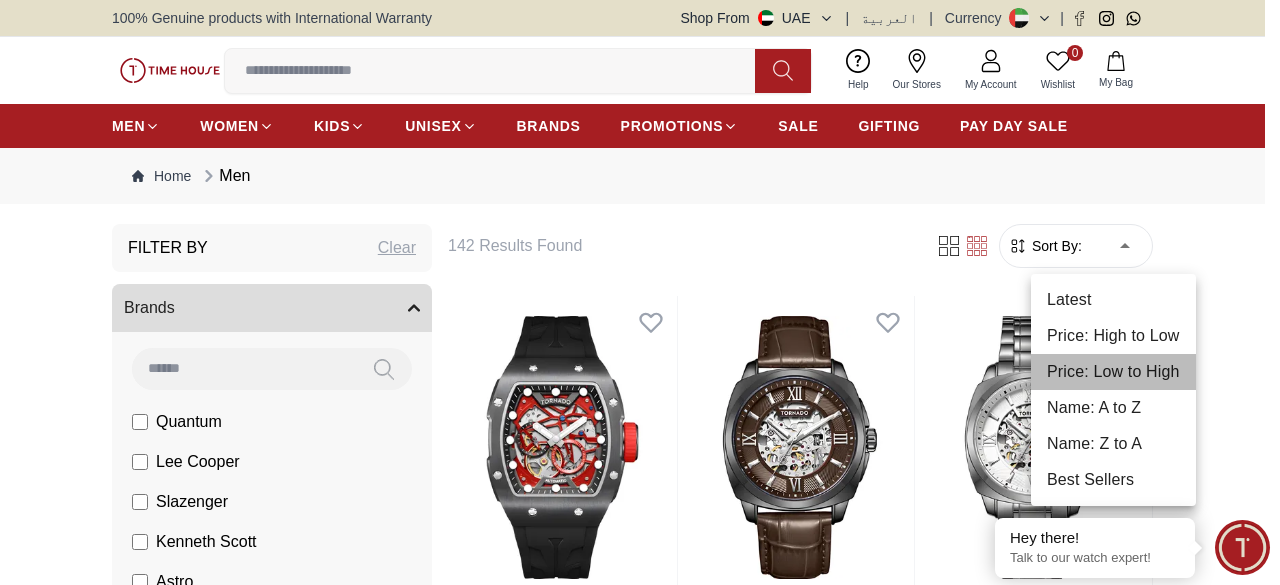 click on "Price: Low to High" at bounding box center [1113, 372] 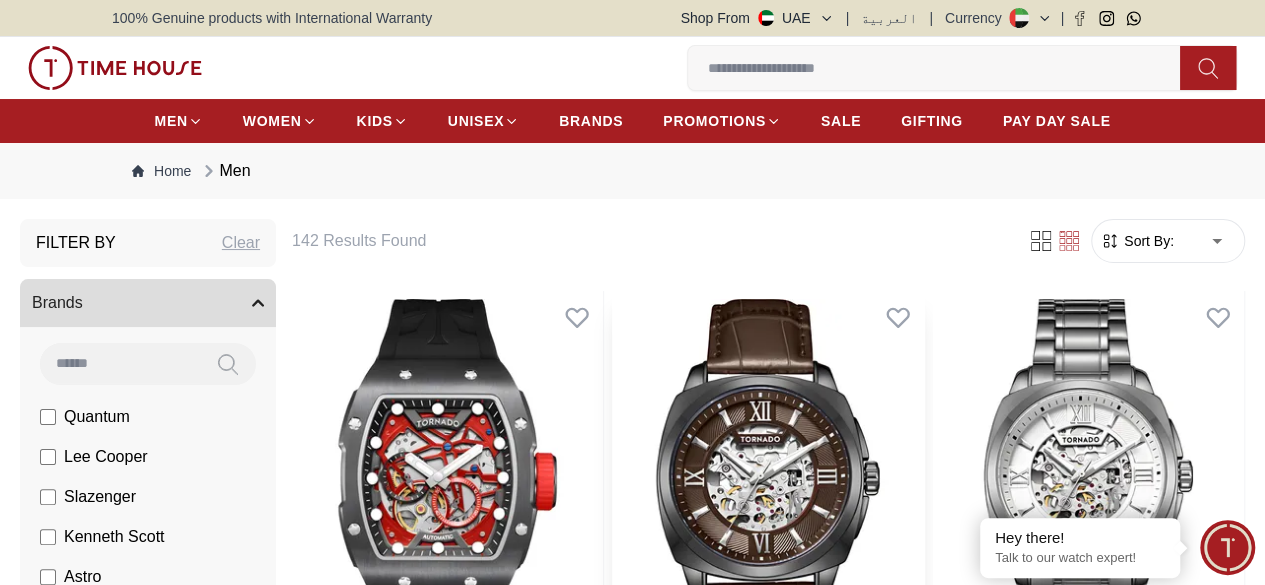 type on "*" 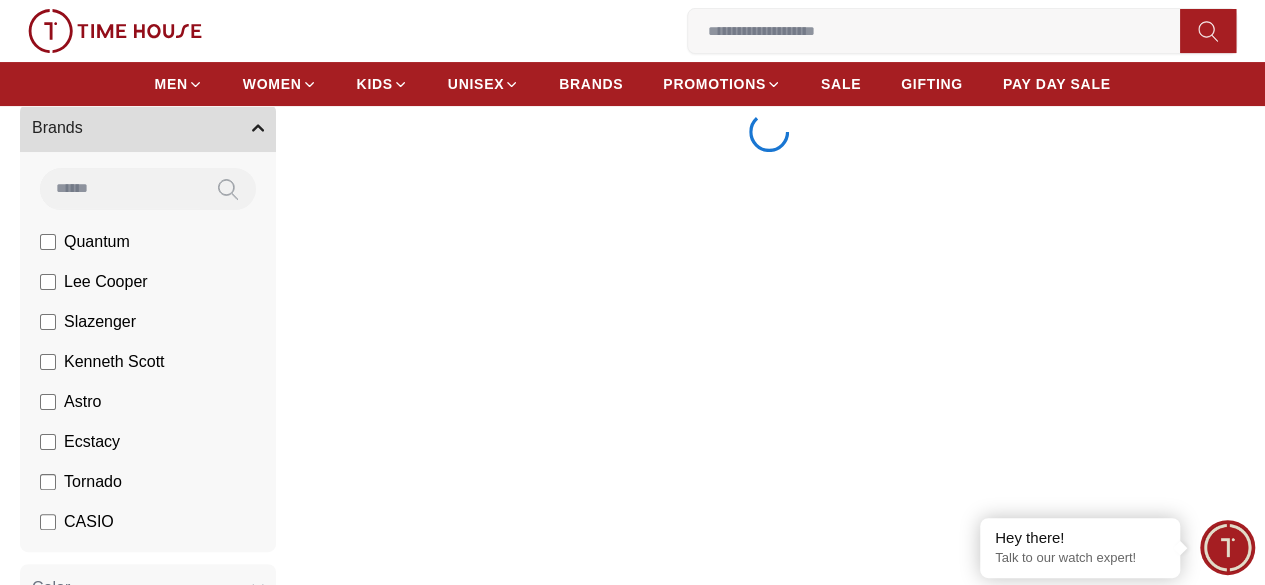 scroll, scrollTop: 190, scrollLeft: 0, axis: vertical 